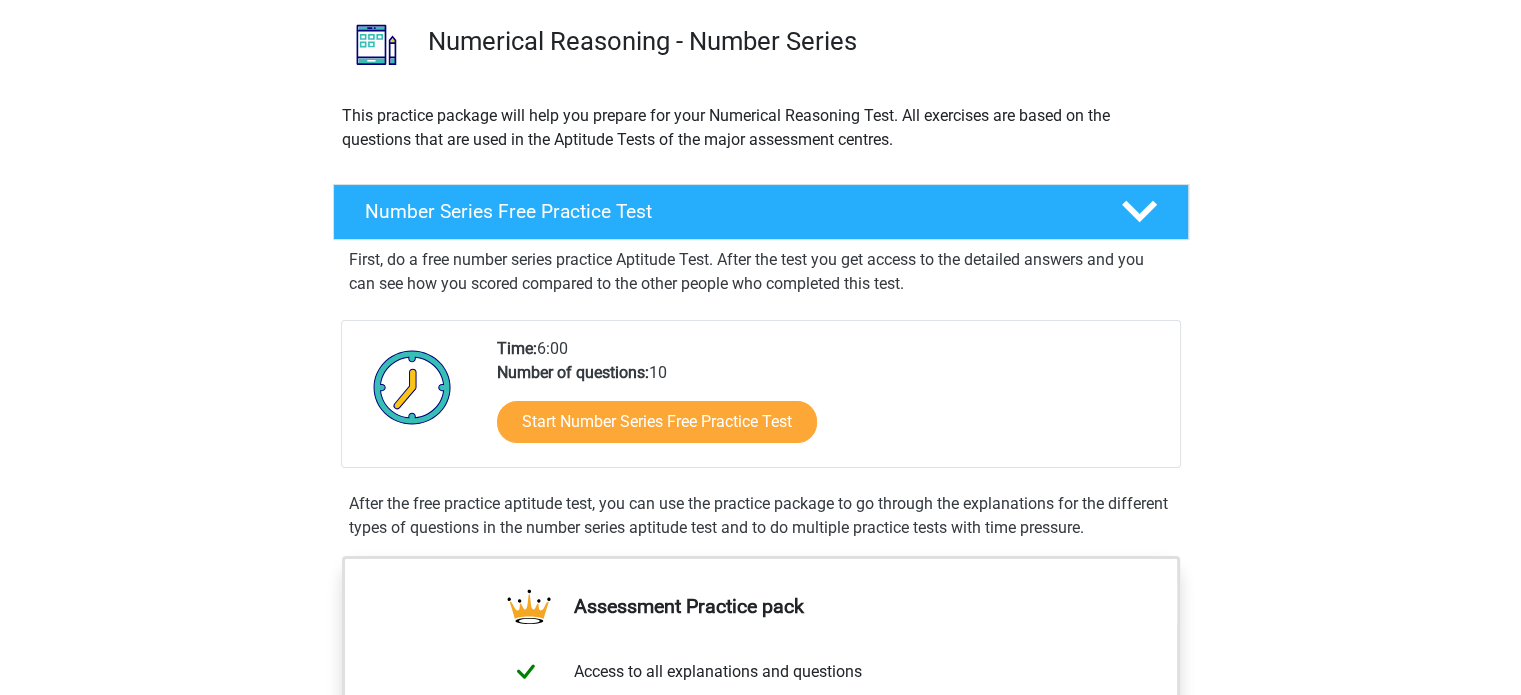 scroll, scrollTop: 117, scrollLeft: 0, axis: vertical 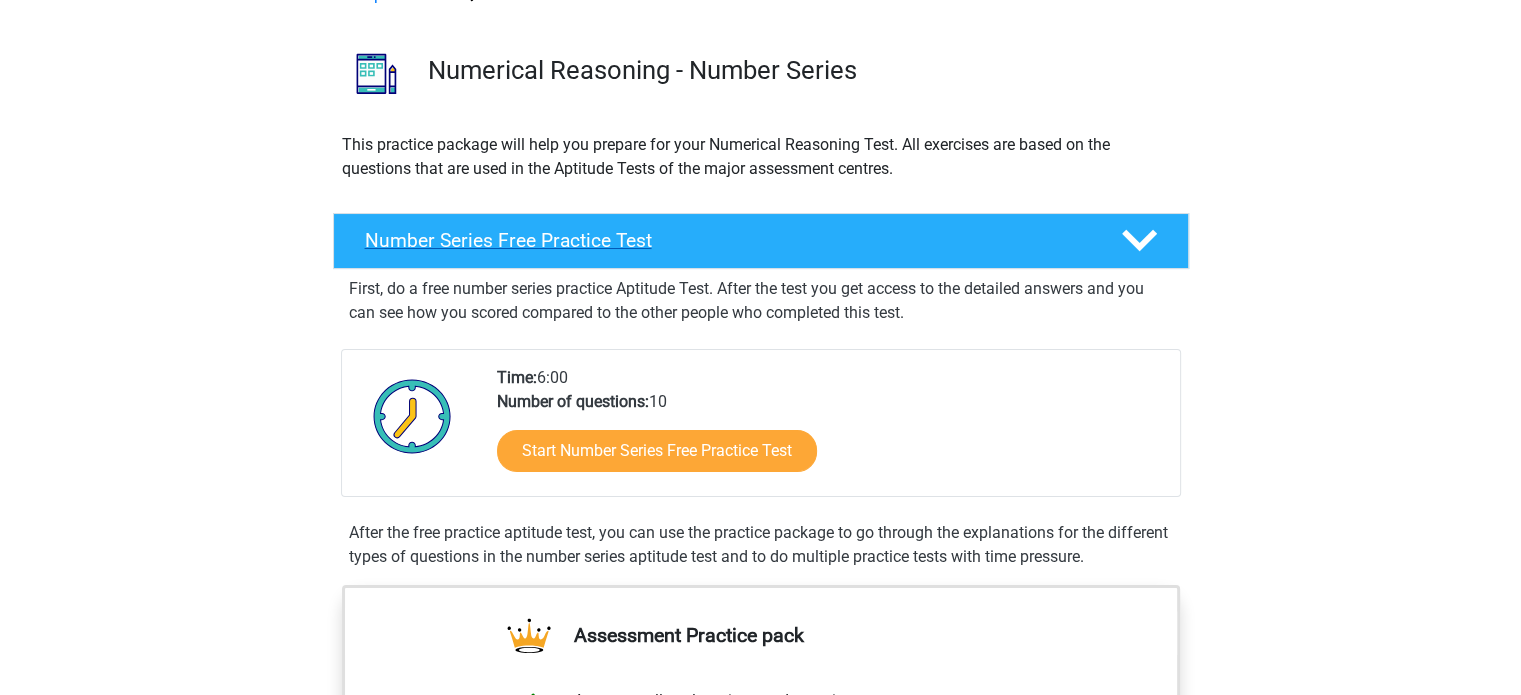 click on "Number Series
Free Practice Test" at bounding box center [727, 240] 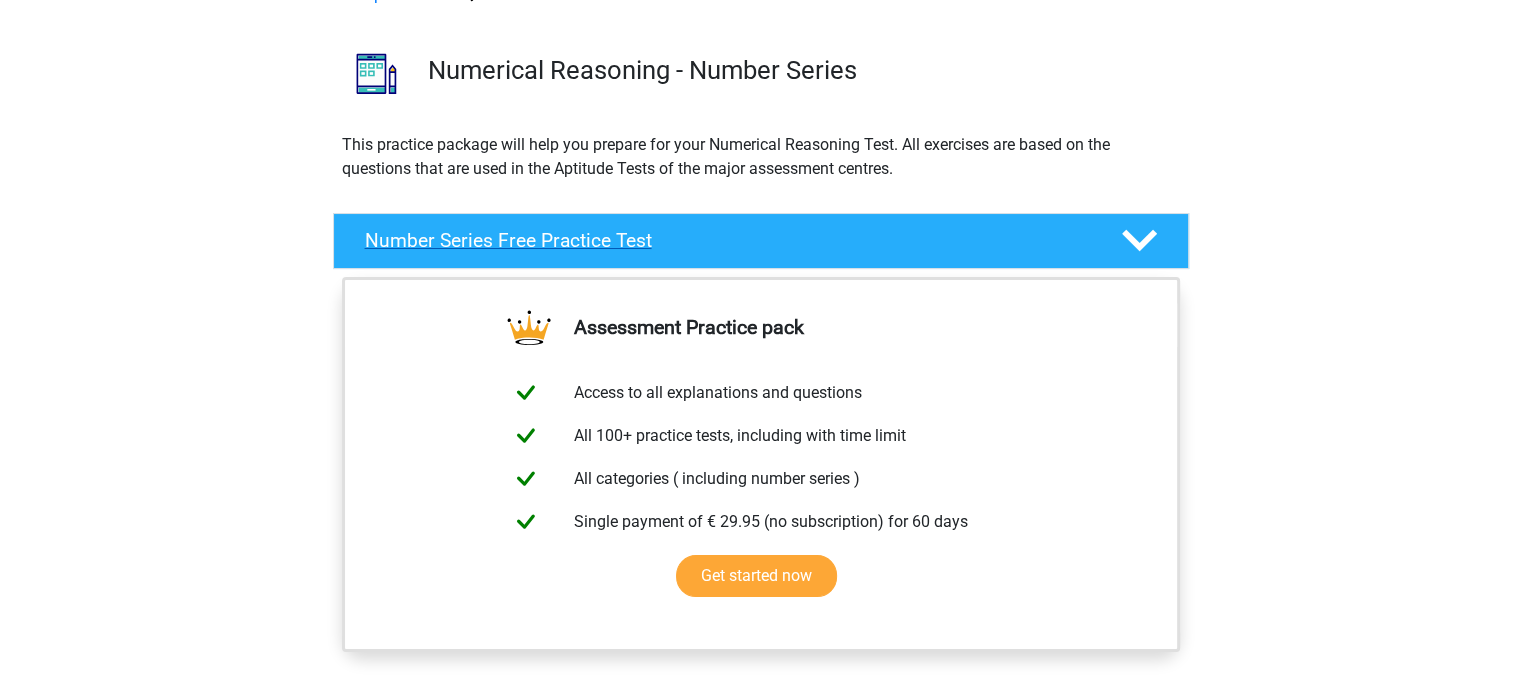 click on "Number Series
Free Practice Test" at bounding box center [727, 240] 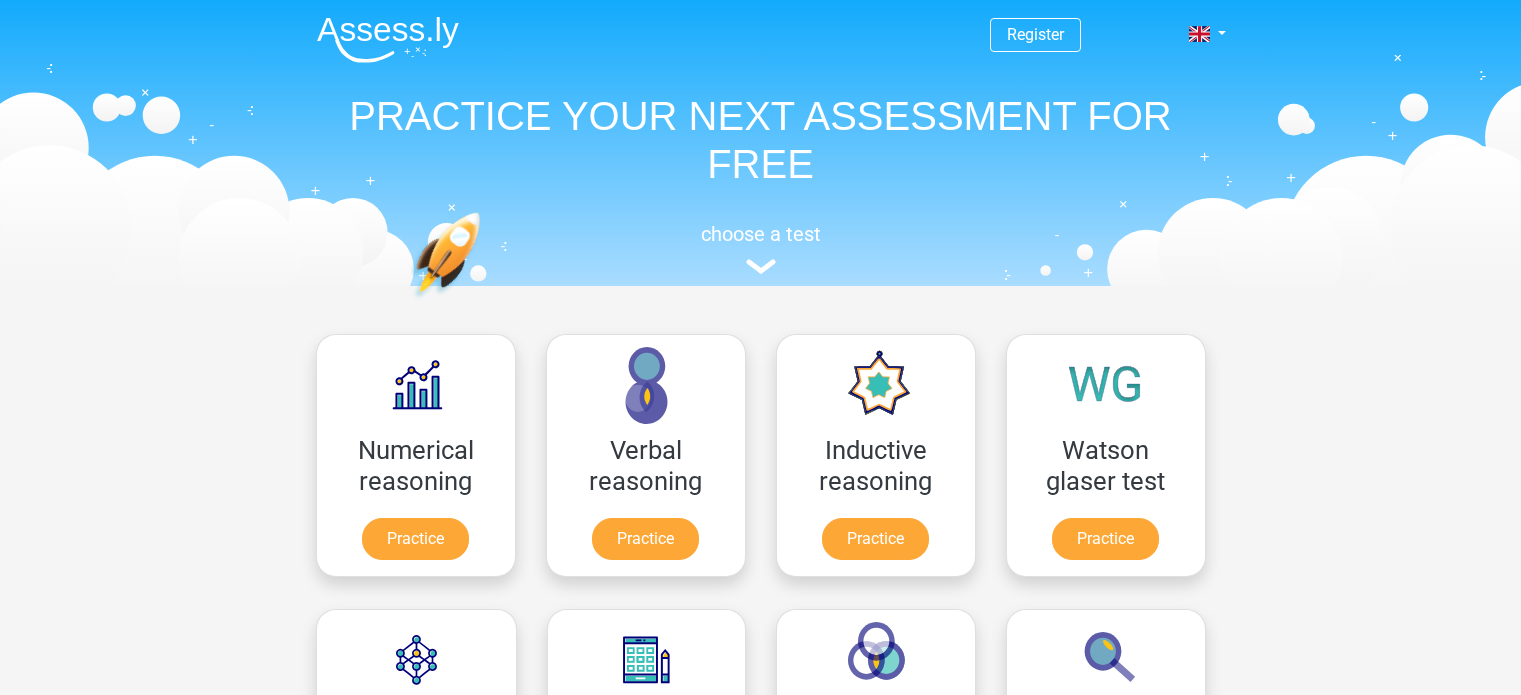 scroll, scrollTop: 0, scrollLeft: 0, axis: both 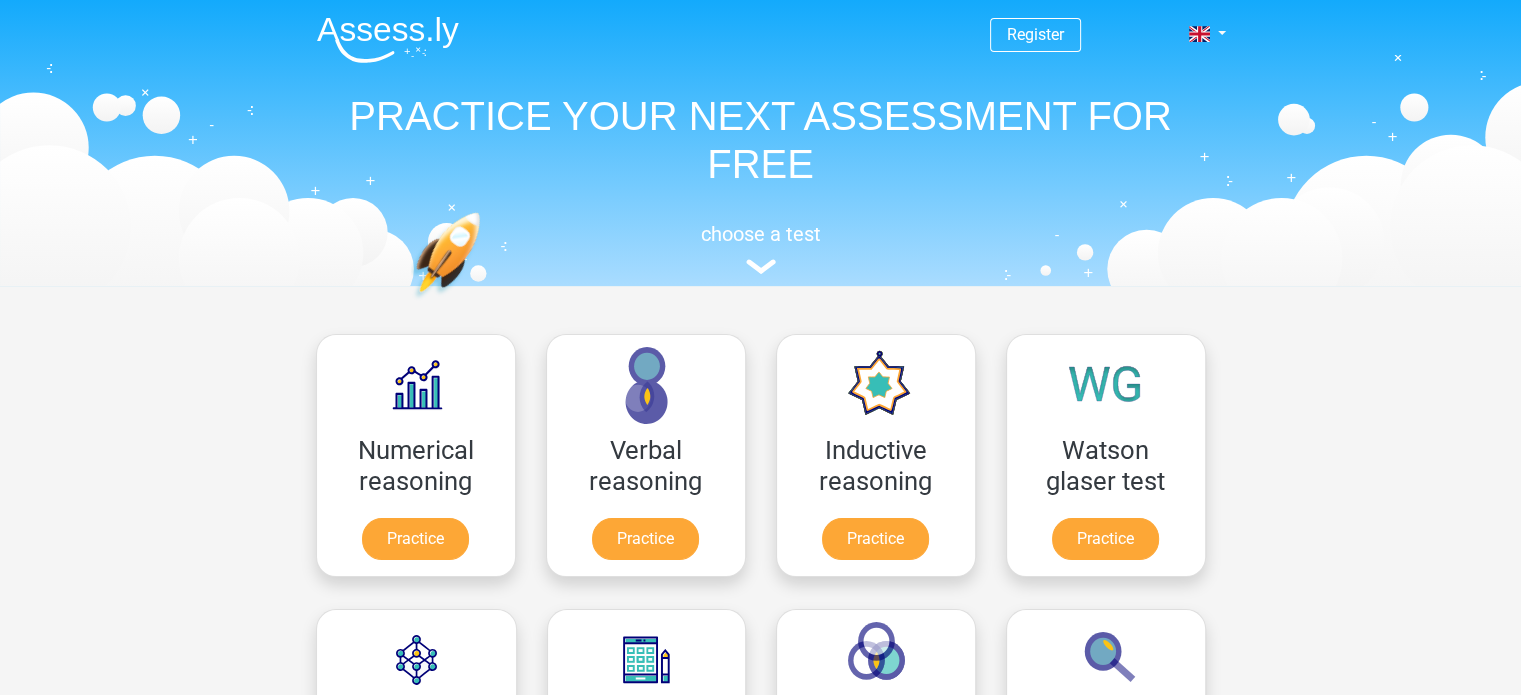 click on "Numerical reasoning
Practice
Verbal reasoning
Practice
Inductive reasoning
Practice
Watson glaser test" at bounding box center [761, 908] 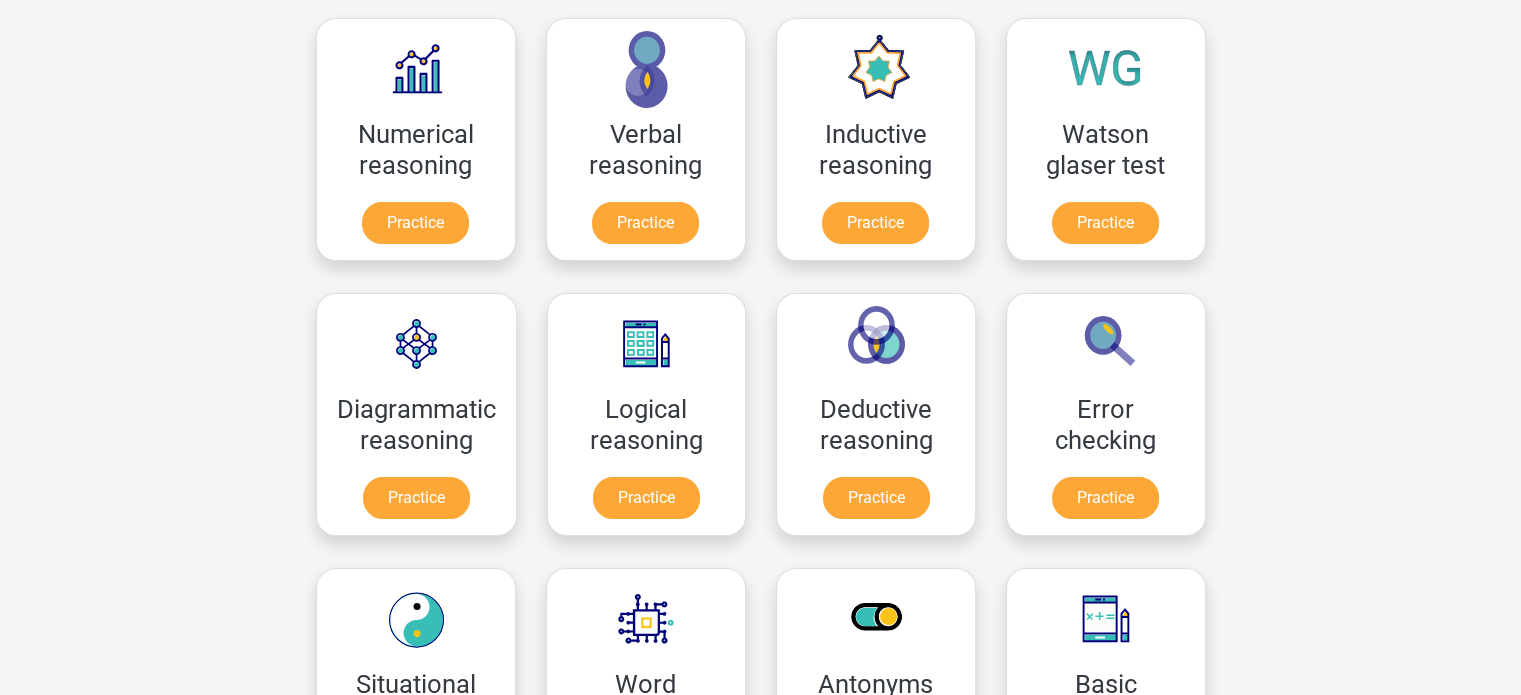 scroll, scrollTop: 320, scrollLeft: 0, axis: vertical 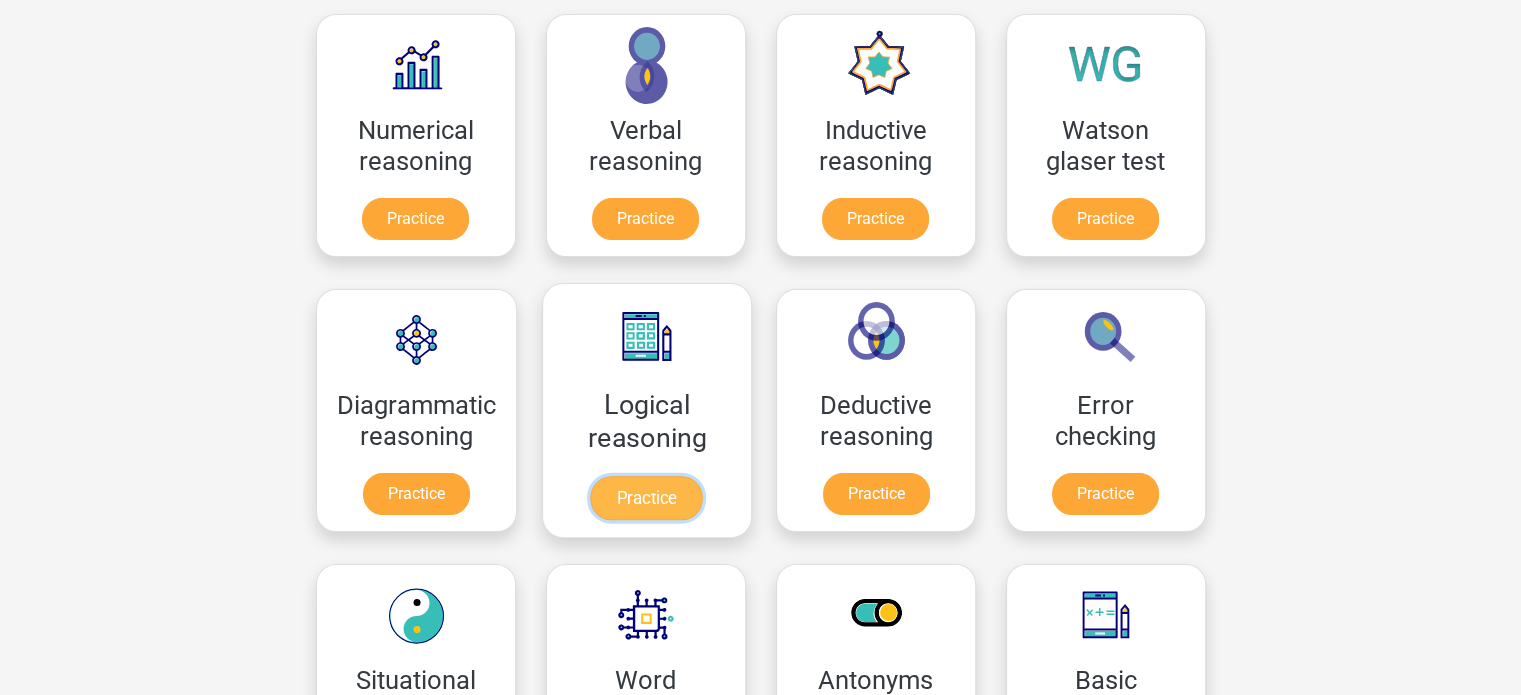 click on "Practice" at bounding box center [646, 498] 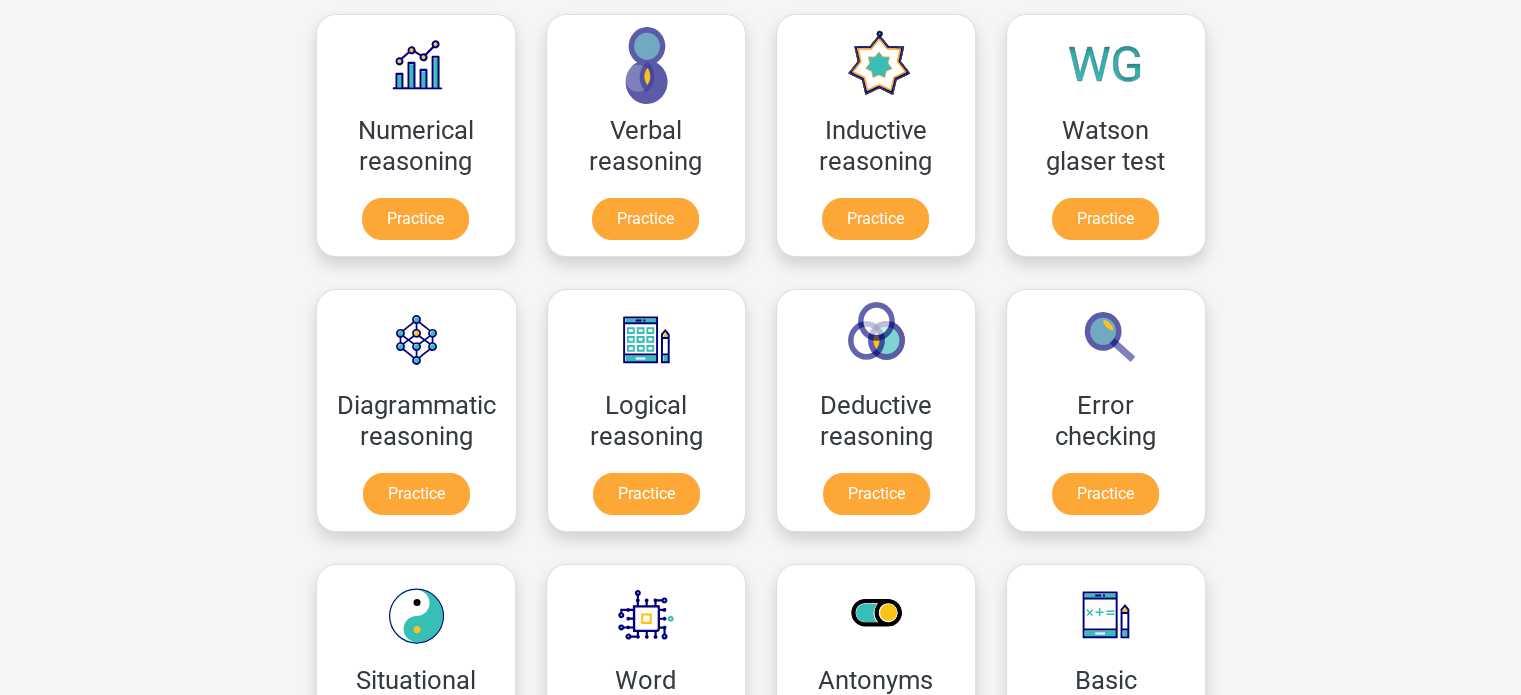 click on "Register
Nederlands
English" at bounding box center [760, 952] 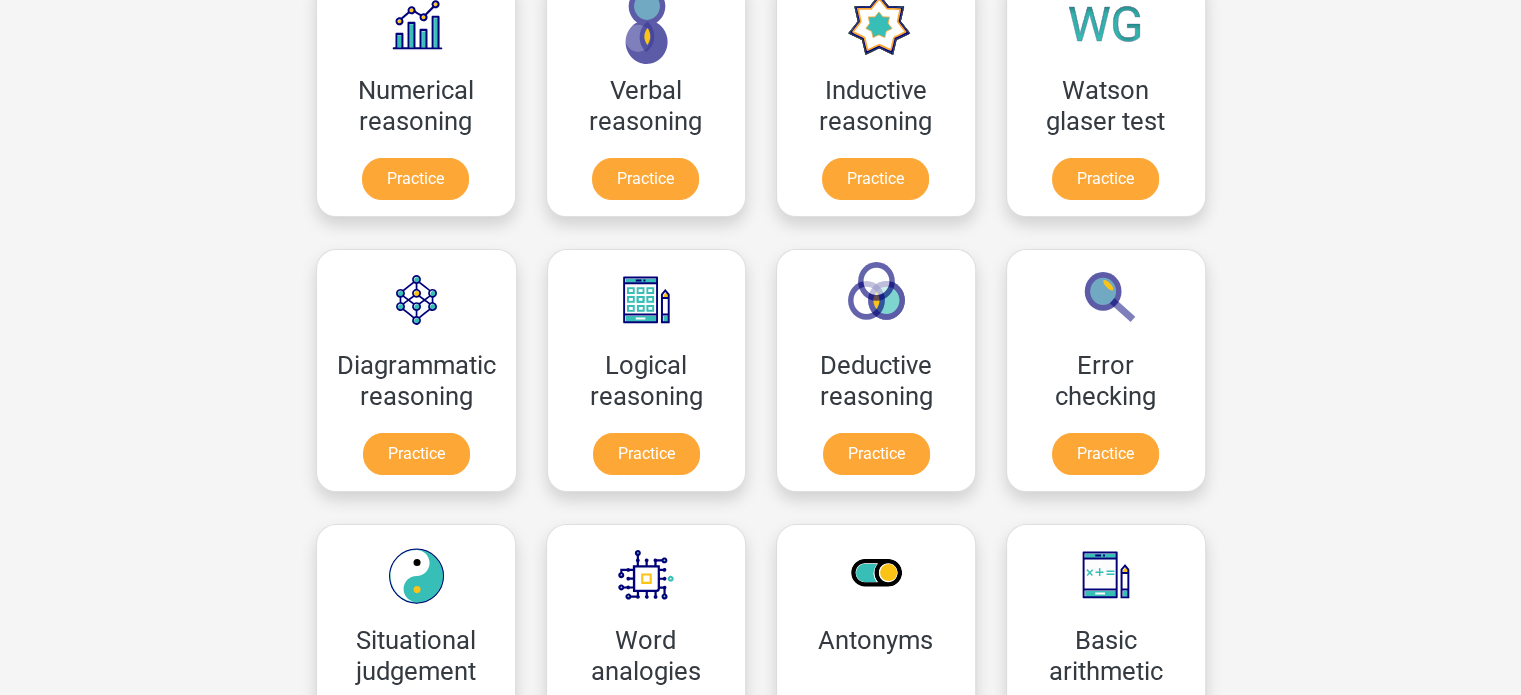 scroll, scrollTop: 440, scrollLeft: 0, axis: vertical 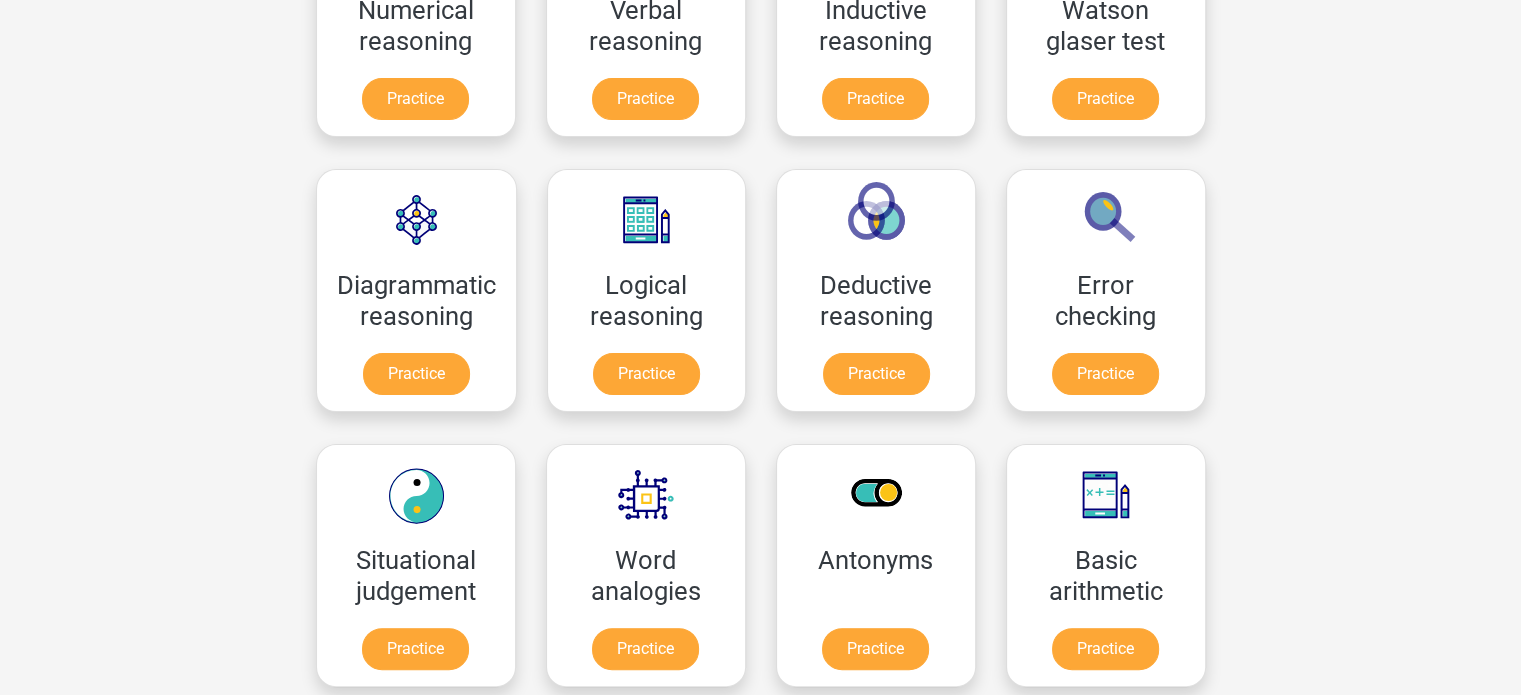 click on "Register
Nederlands
English" at bounding box center (760, 832) 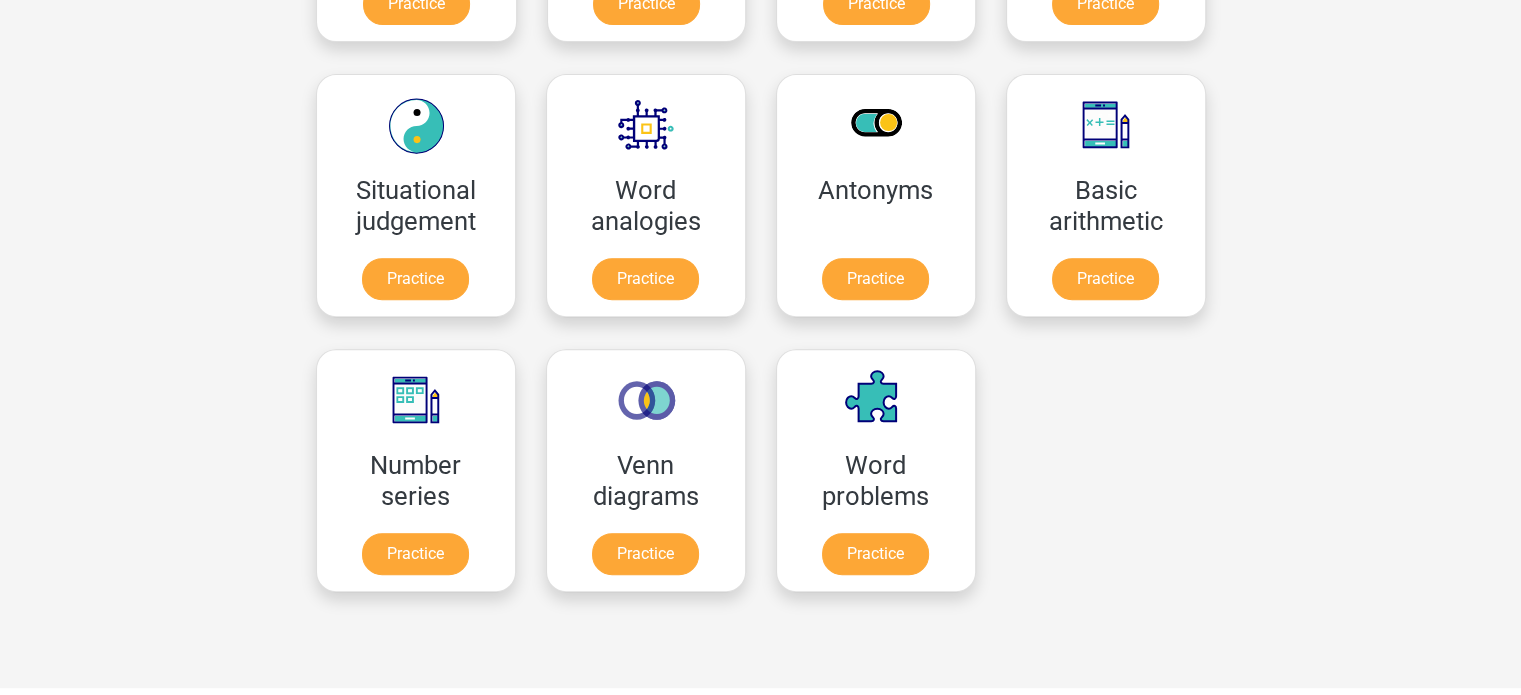 scroll, scrollTop: 840, scrollLeft: 0, axis: vertical 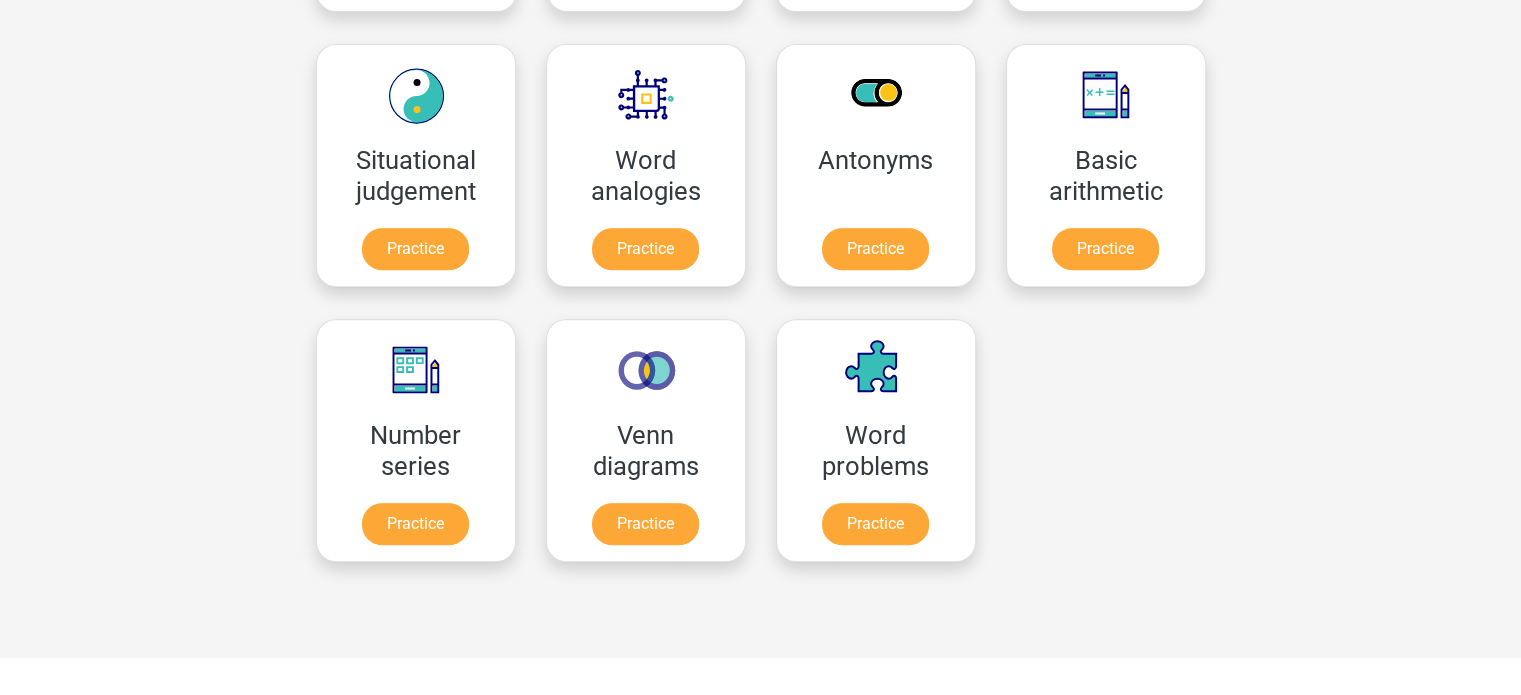 click on "Register
Nederlands
English" at bounding box center [760, 432] 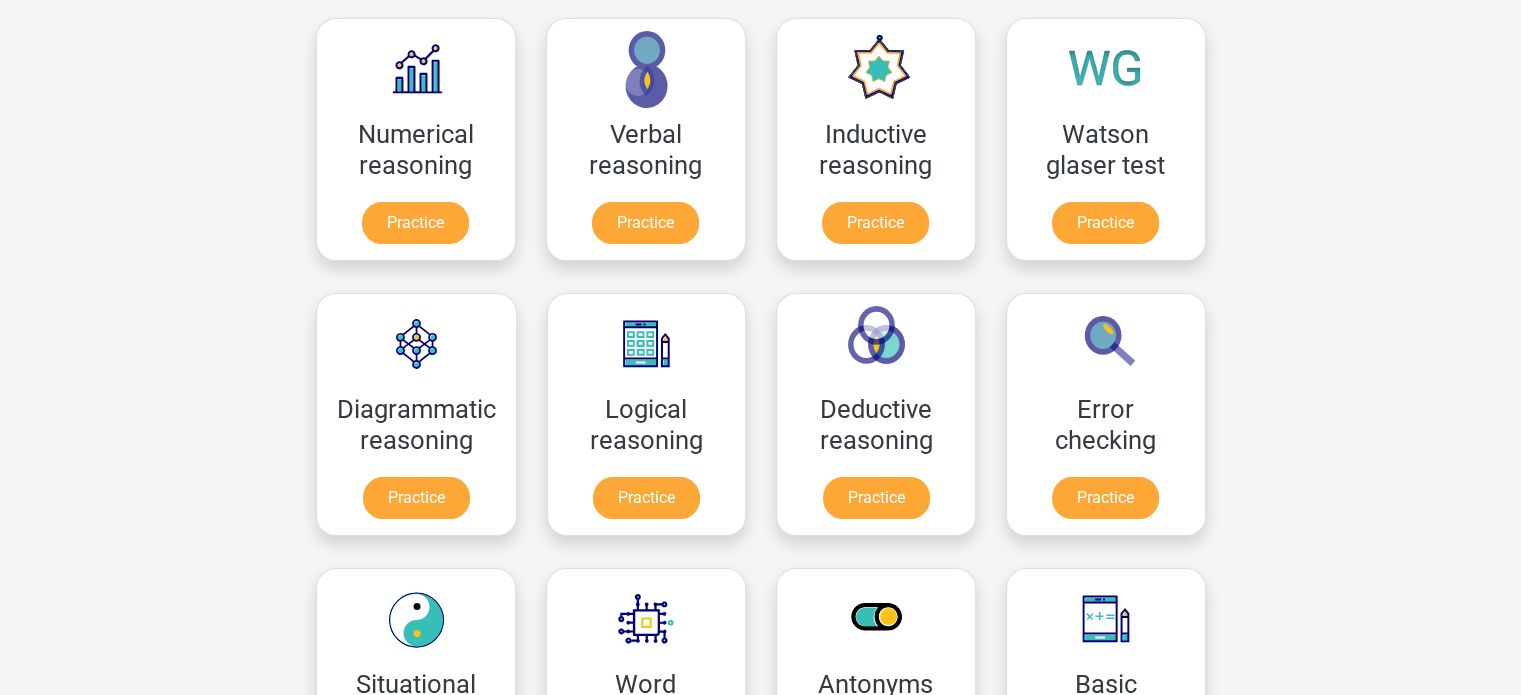 scroll, scrollTop: 280, scrollLeft: 0, axis: vertical 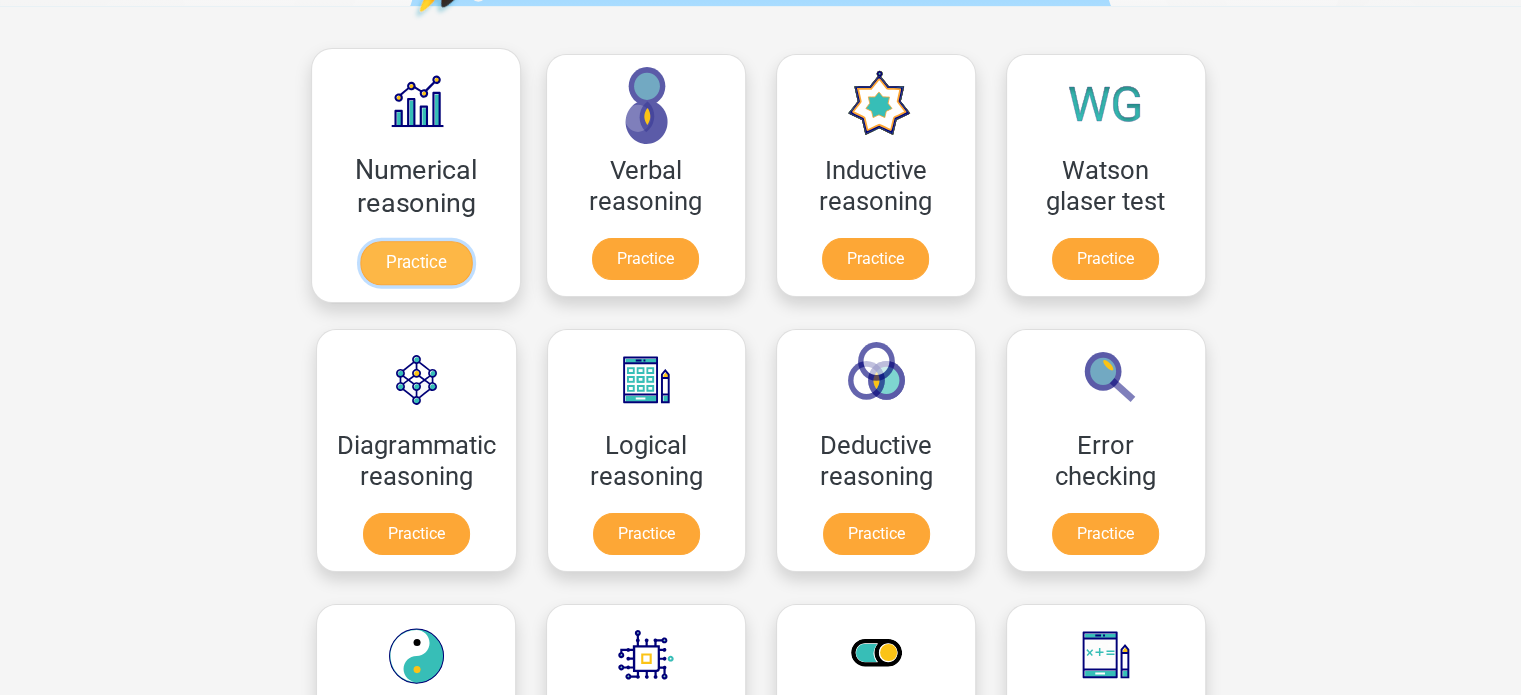click on "Practice" at bounding box center (415, 263) 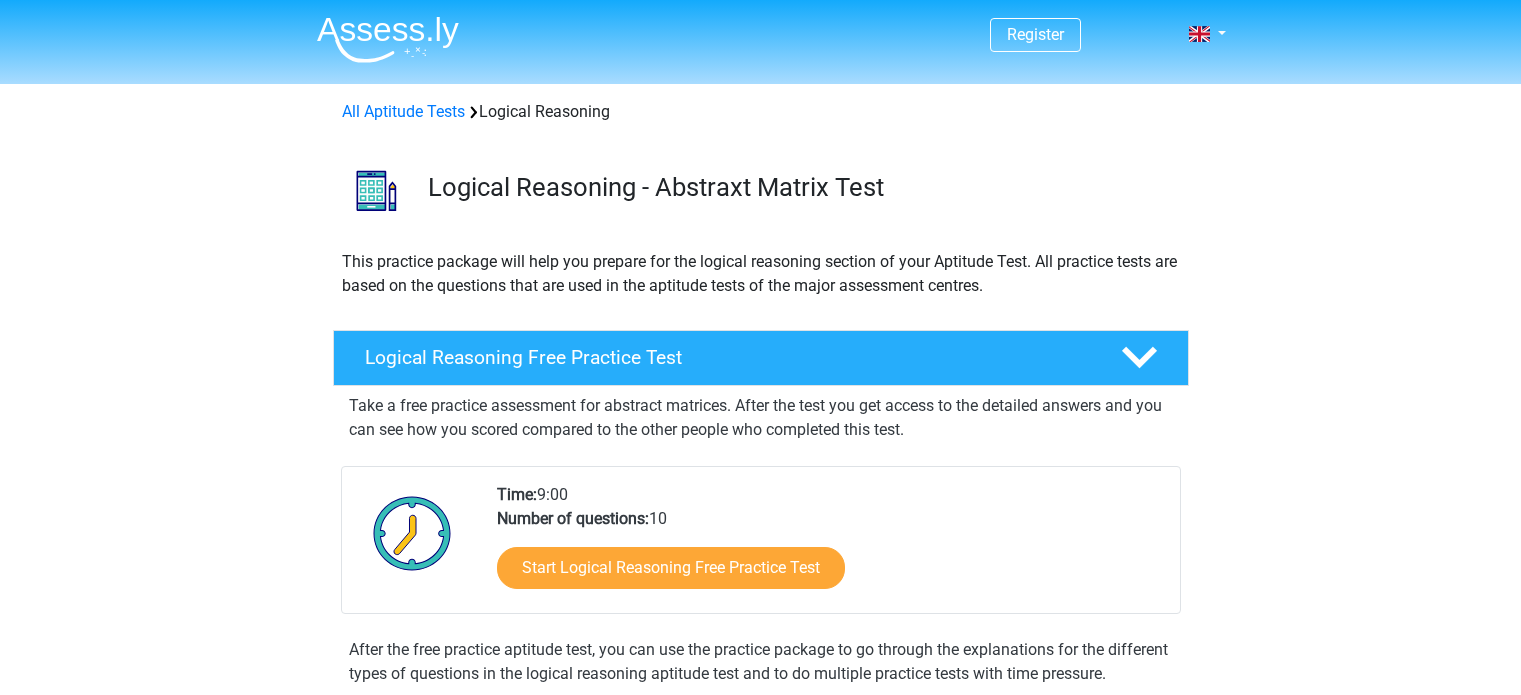 scroll, scrollTop: 0, scrollLeft: 0, axis: both 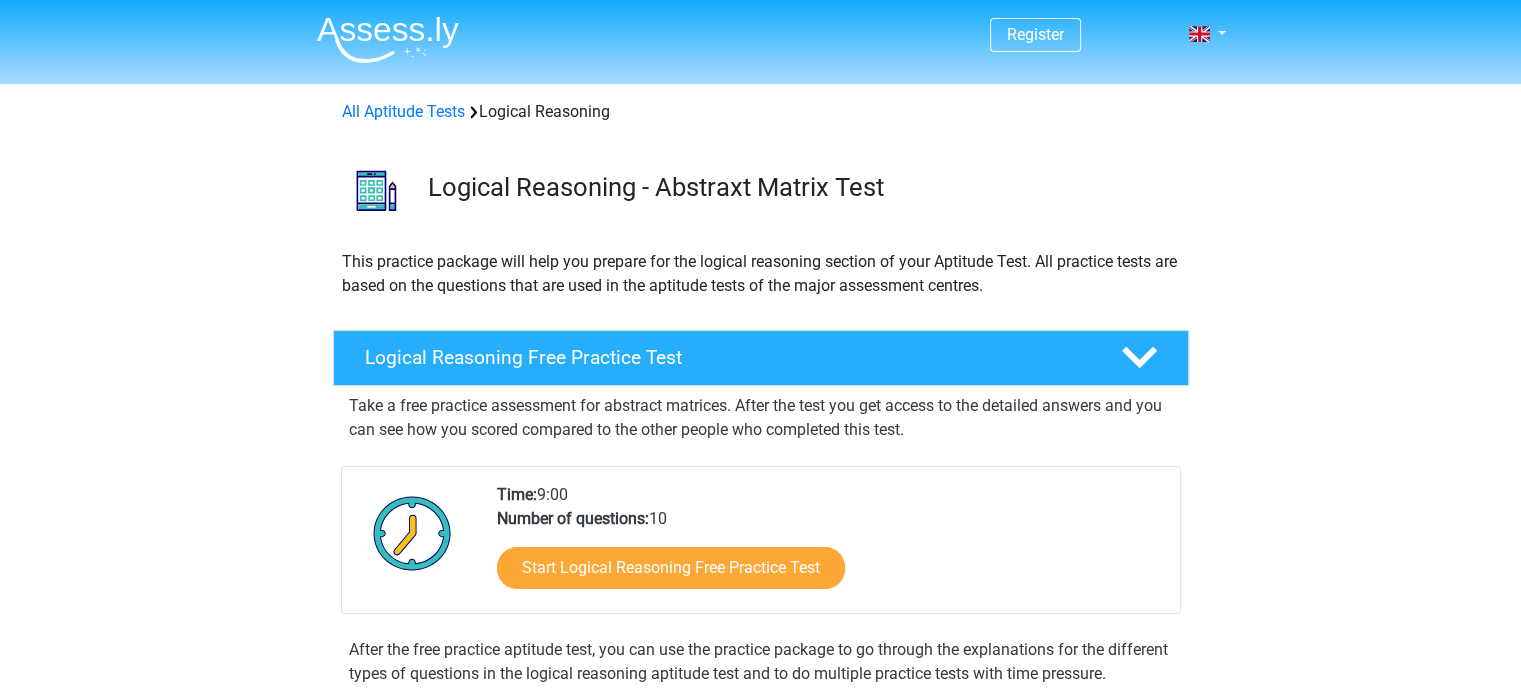 click on "Register
Nederlands
English" at bounding box center [760, 1202] 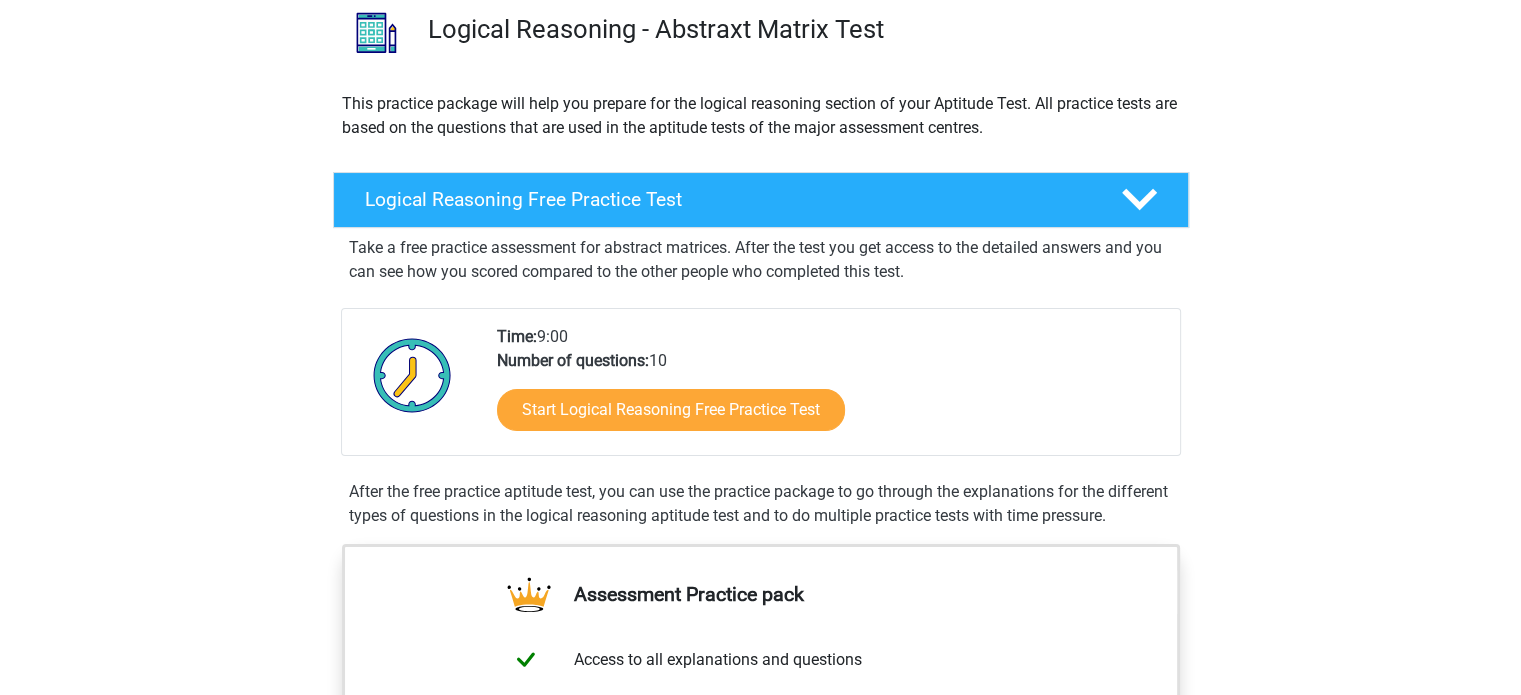 scroll, scrollTop: 160, scrollLeft: 0, axis: vertical 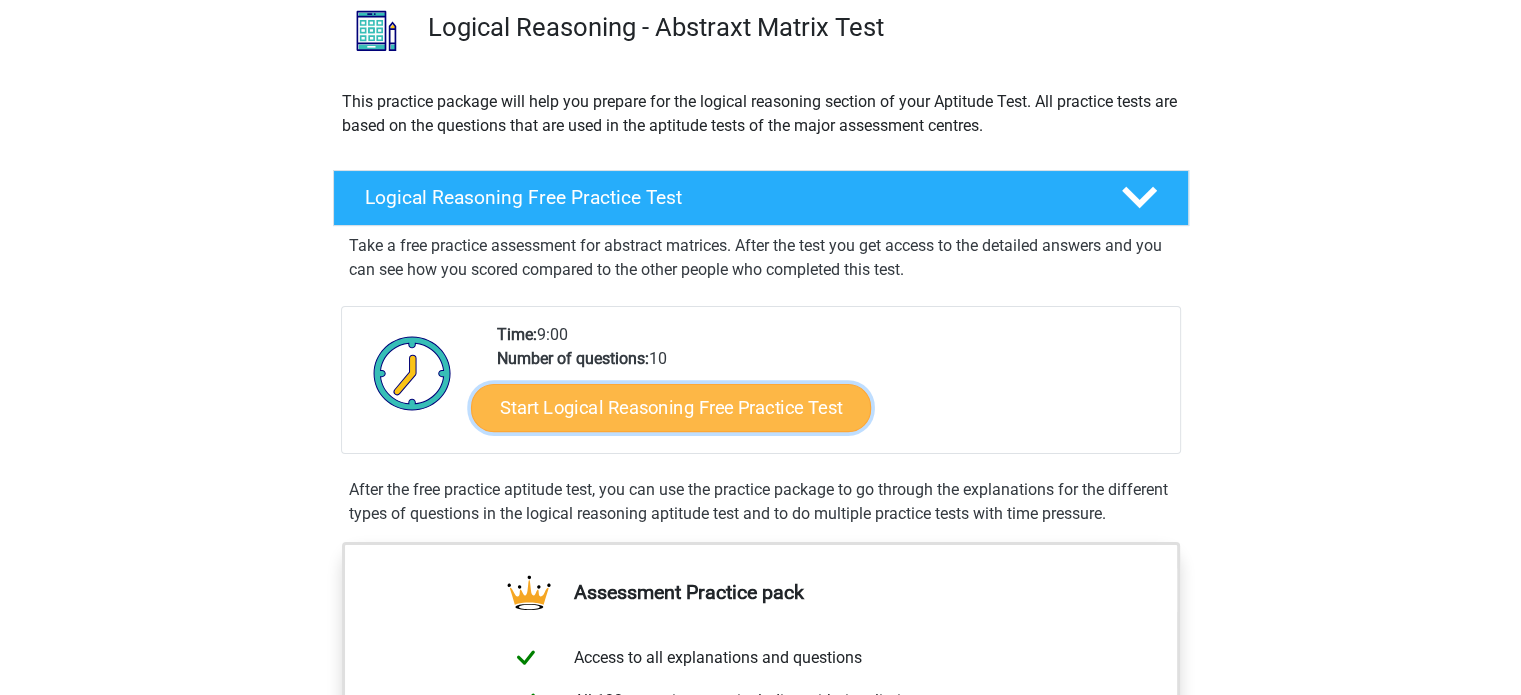 click on "Start Logical Reasoning
Free Practice Test" at bounding box center (671, 407) 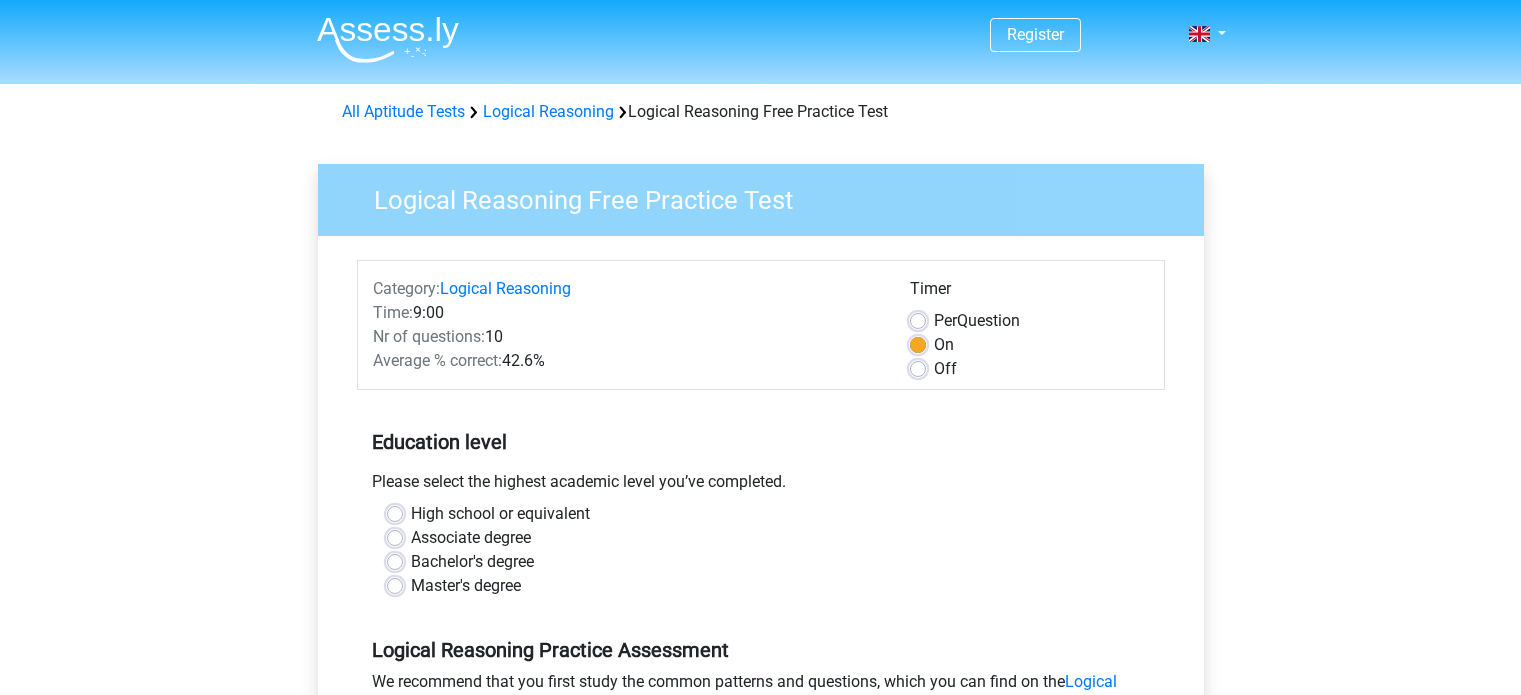 scroll, scrollTop: 0, scrollLeft: 0, axis: both 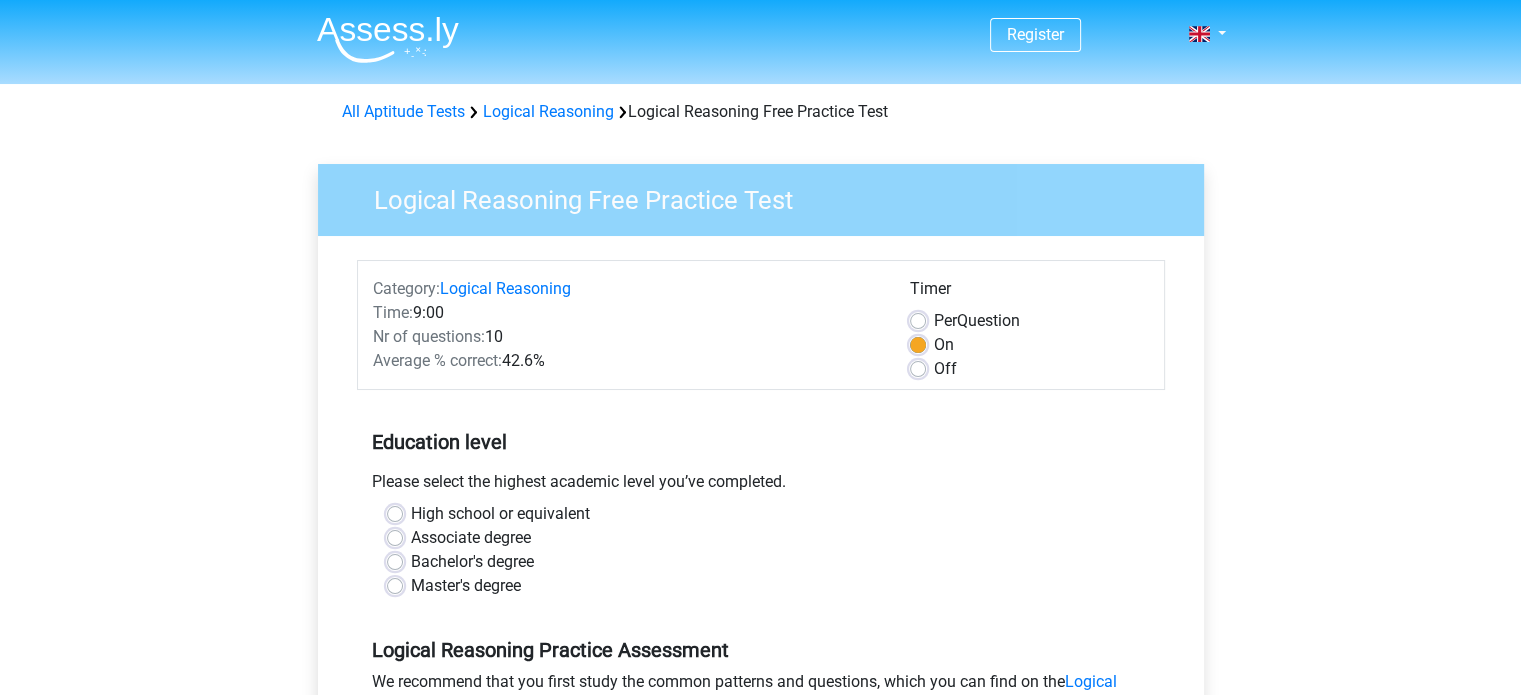 click on "Register
Nederlands
English" at bounding box center [760, 790] 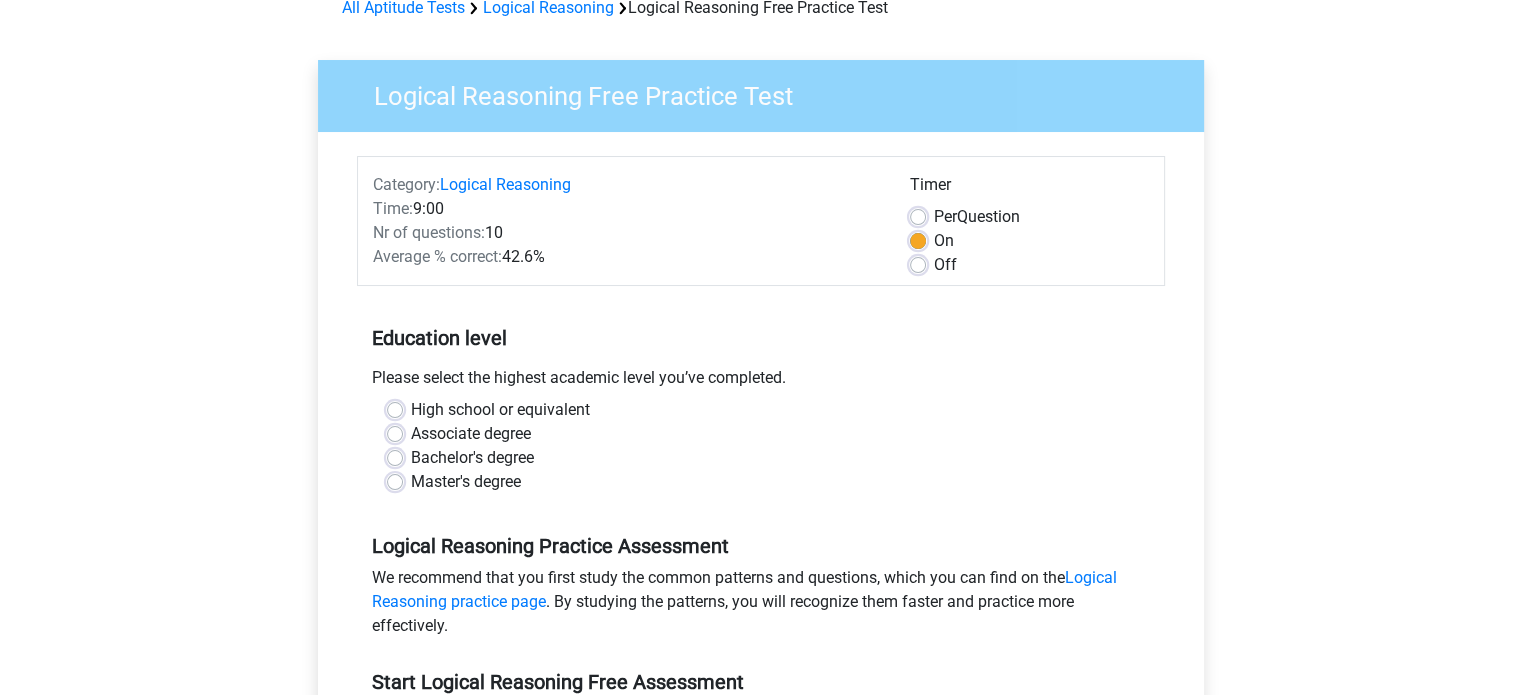 scroll, scrollTop: 120, scrollLeft: 0, axis: vertical 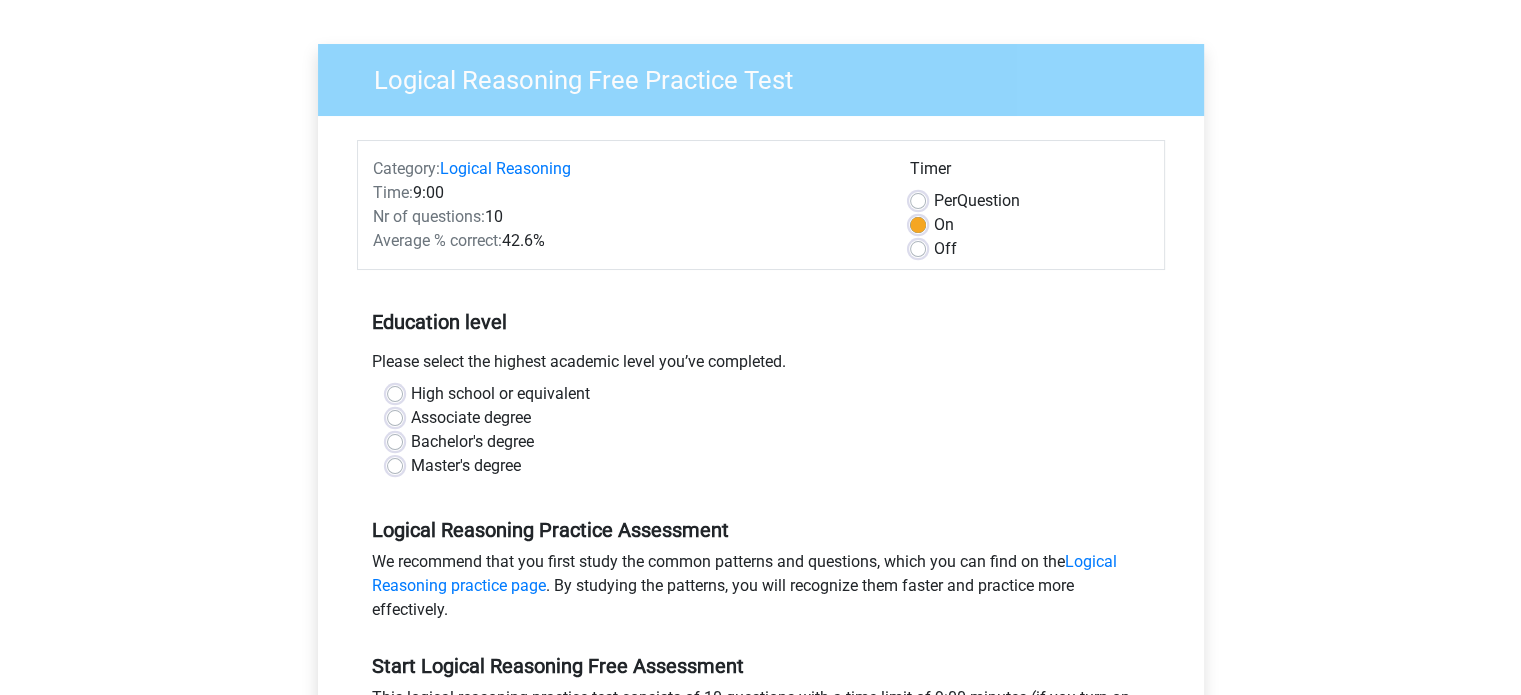 click on "High school or equivalent" at bounding box center (500, 394) 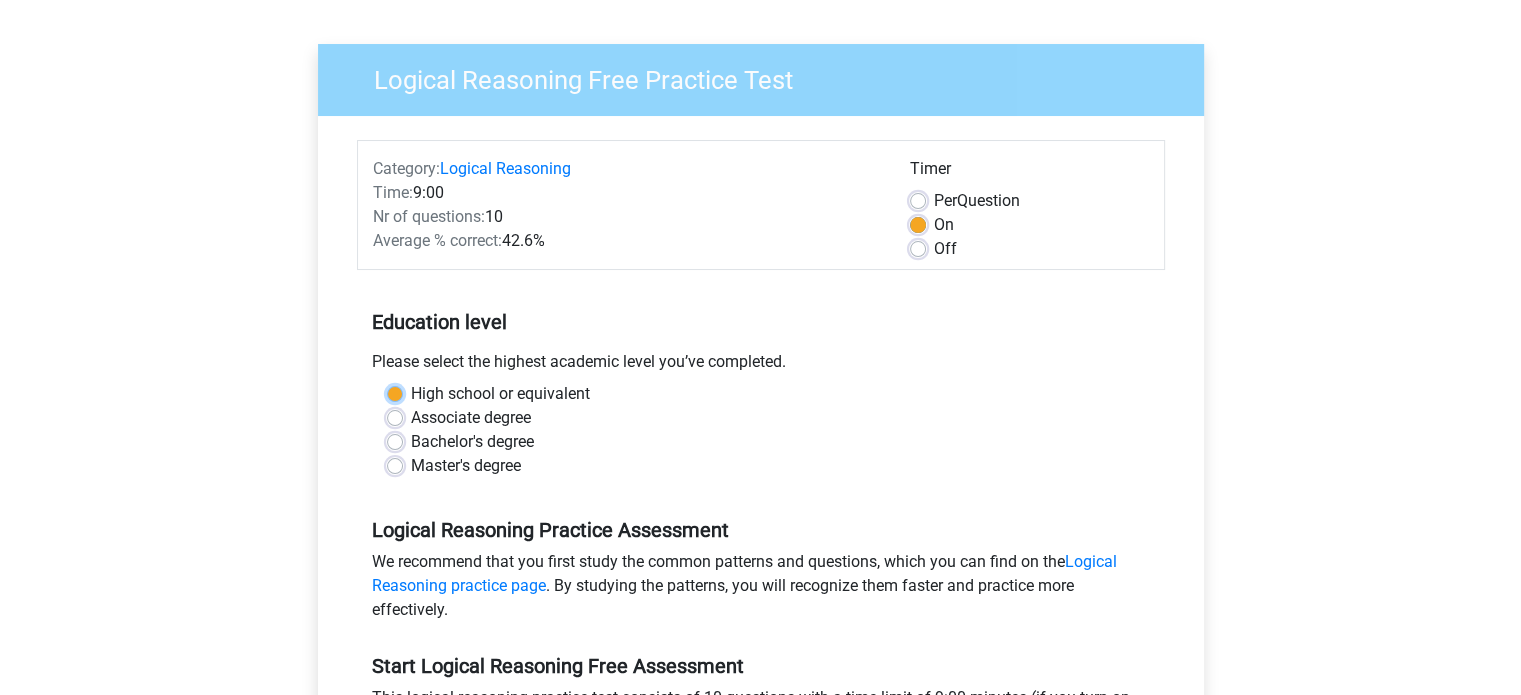 click on "High school or equivalent" at bounding box center (395, 392) 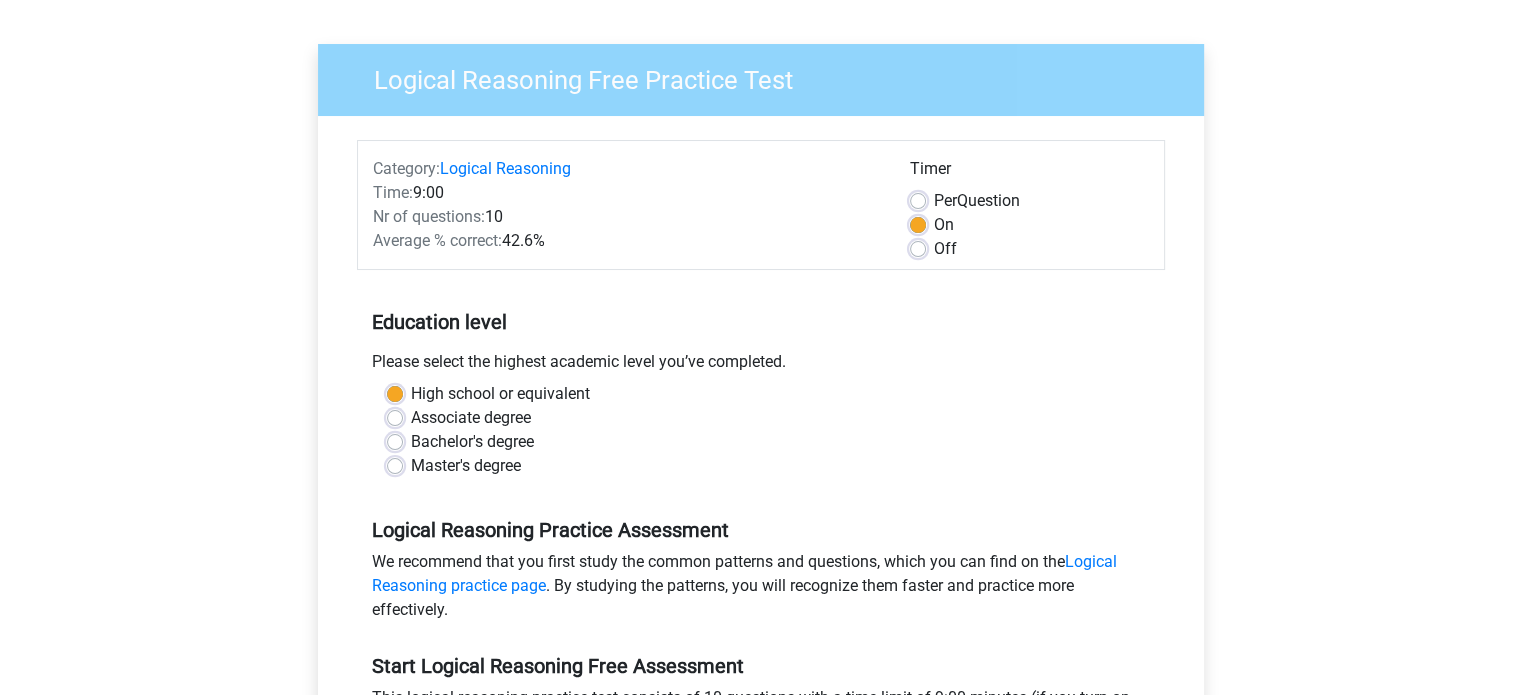 click on "Register
Nederlands
English" at bounding box center (760, 670) 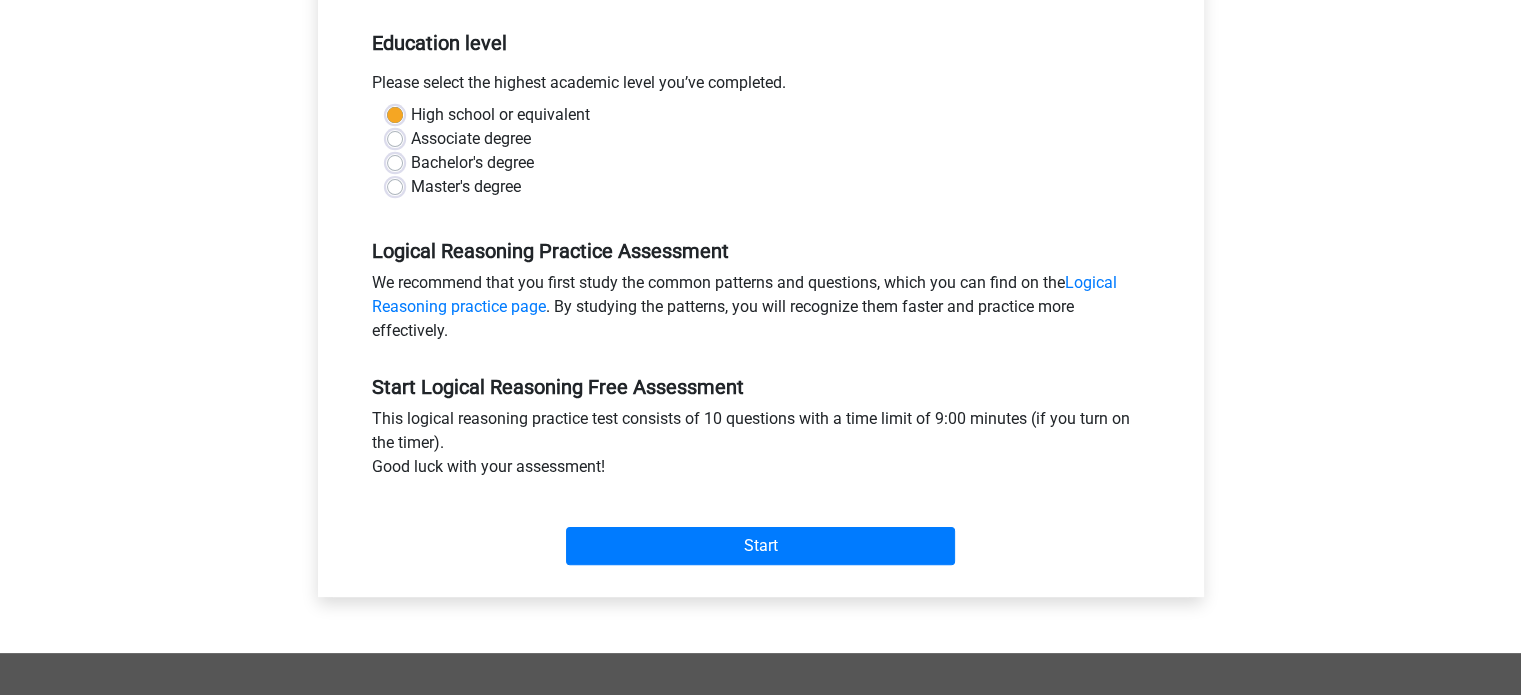 scroll, scrollTop: 520, scrollLeft: 0, axis: vertical 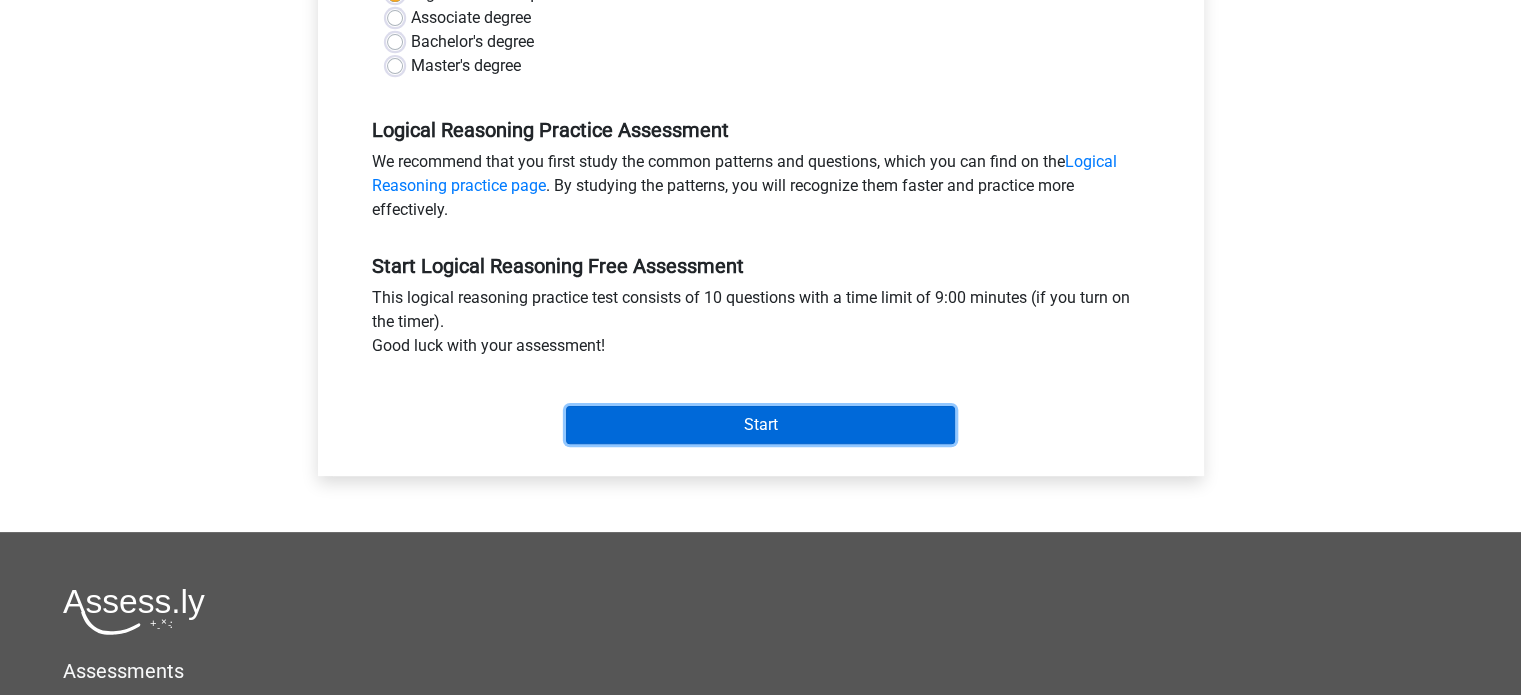 click on "Start" at bounding box center [760, 425] 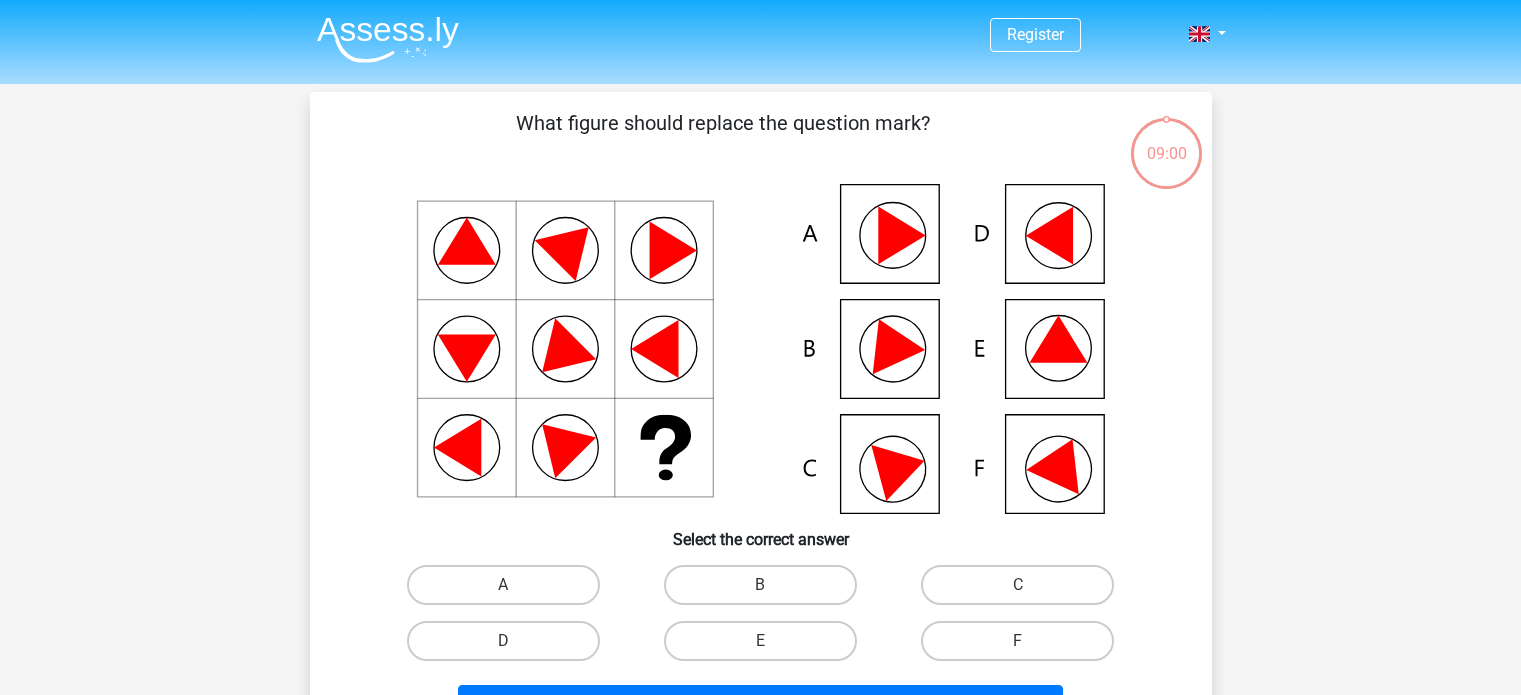 scroll, scrollTop: 0, scrollLeft: 0, axis: both 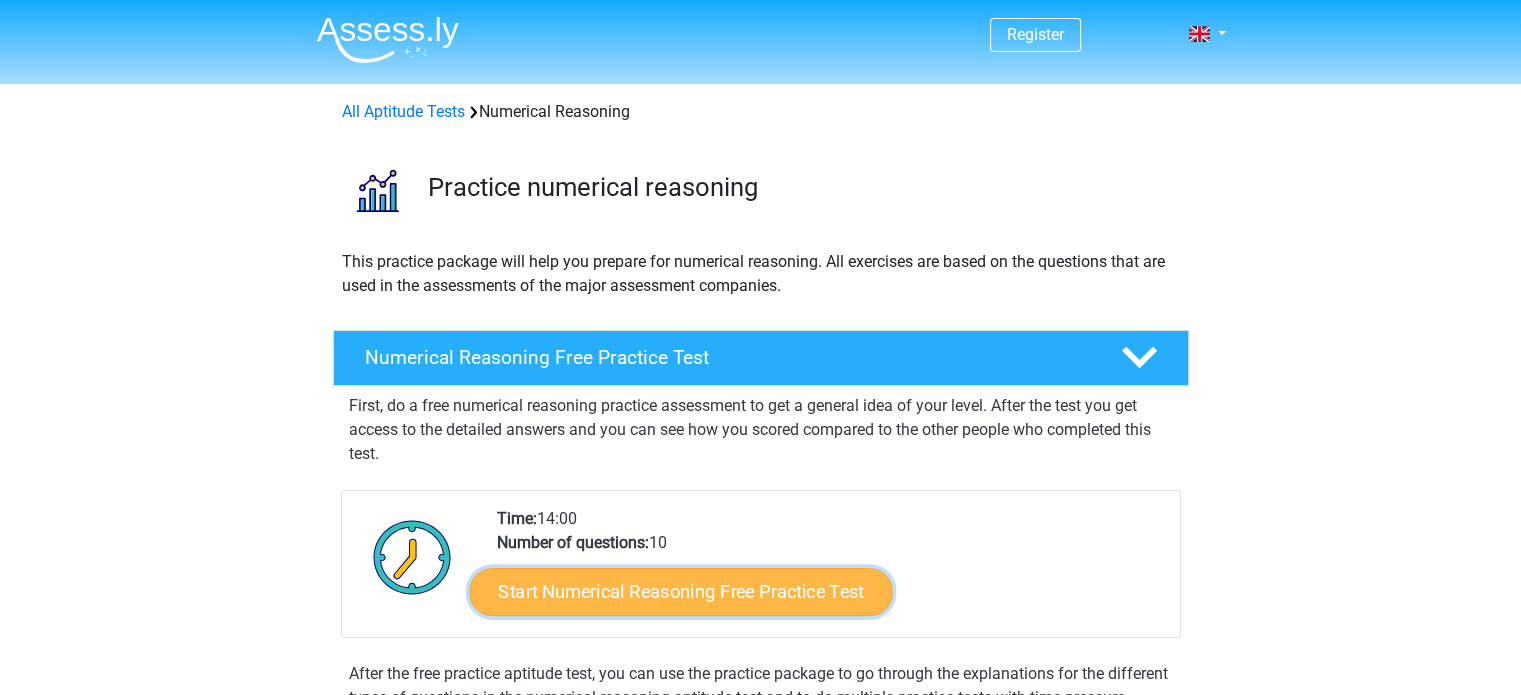 click on "Start Numerical Reasoning
Free Practice Test" at bounding box center (680, 591) 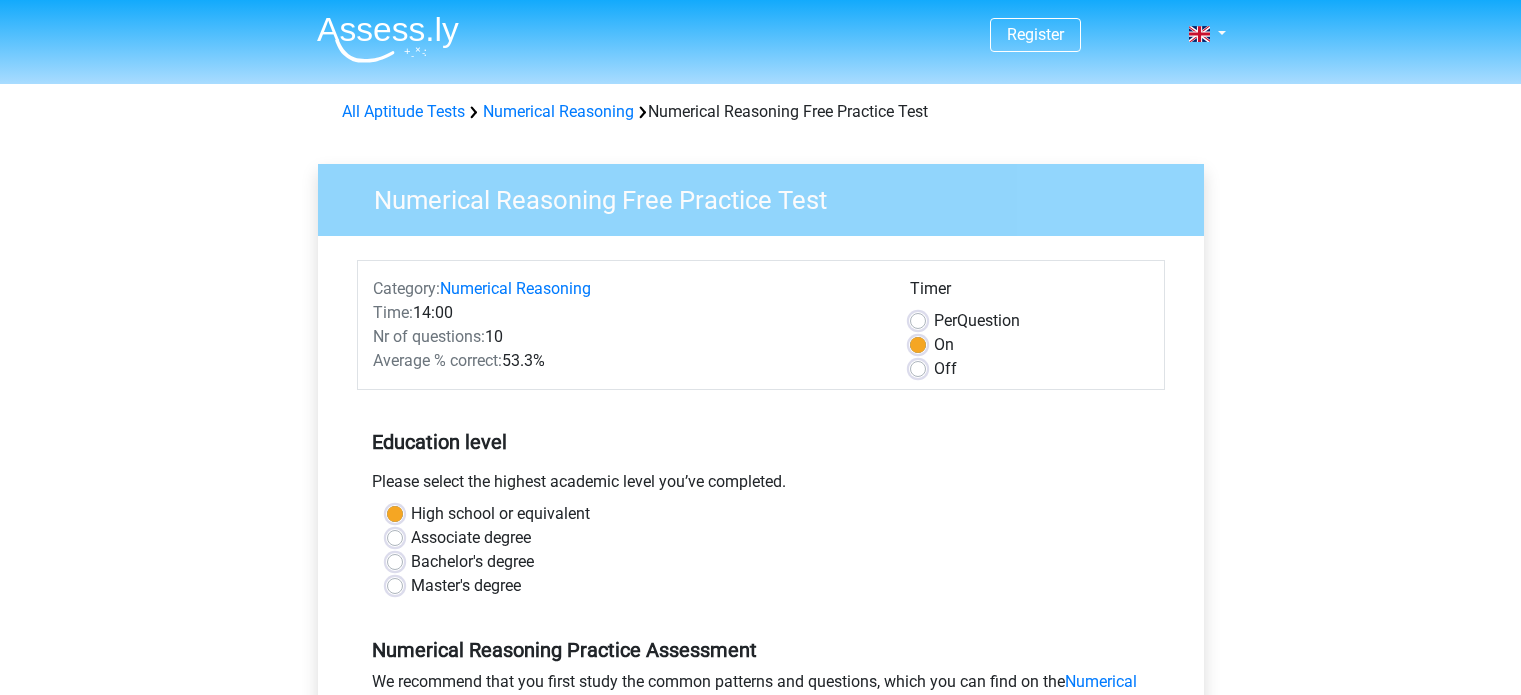 scroll, scrollTop: 0, scrollLeft: 0, axis: both 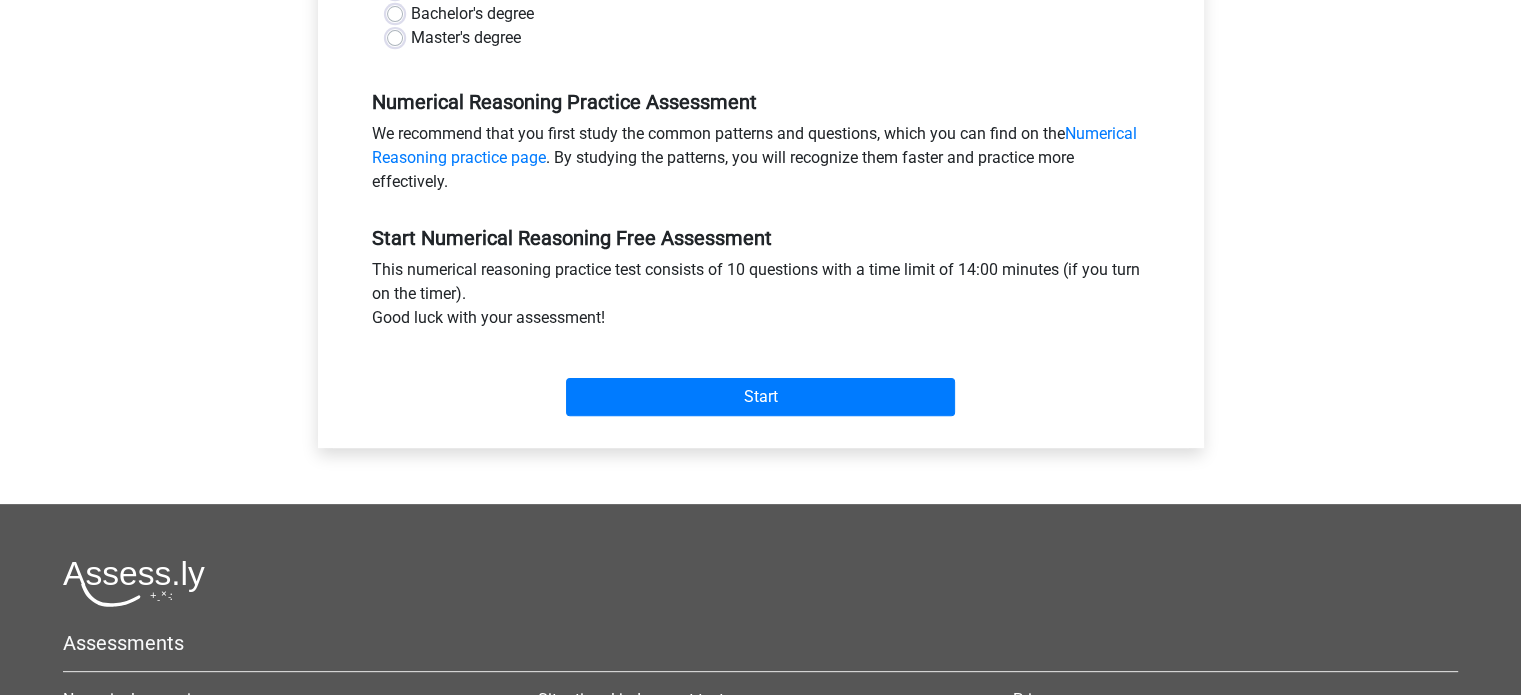 click on "Start" at bounding box center [761, 381] 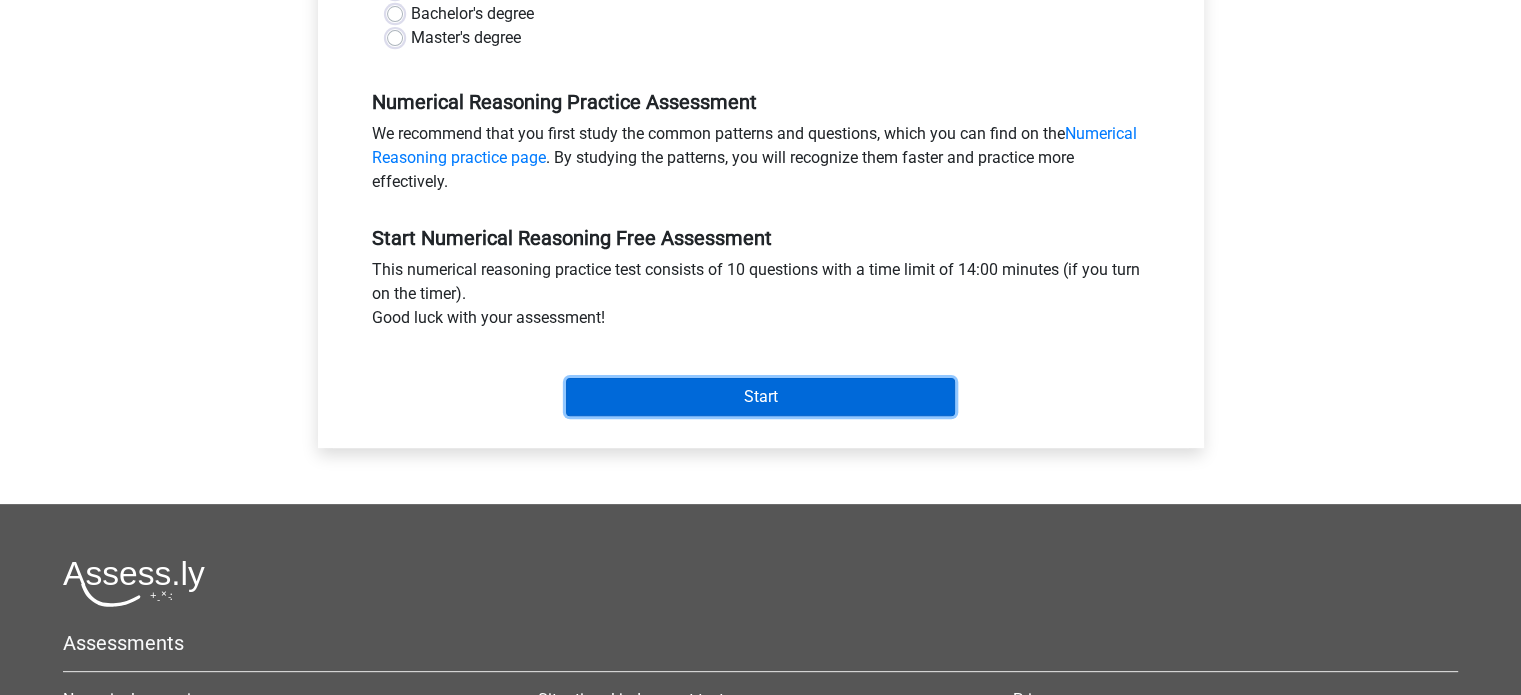 click on "Start" at bounding box center [760, 397] 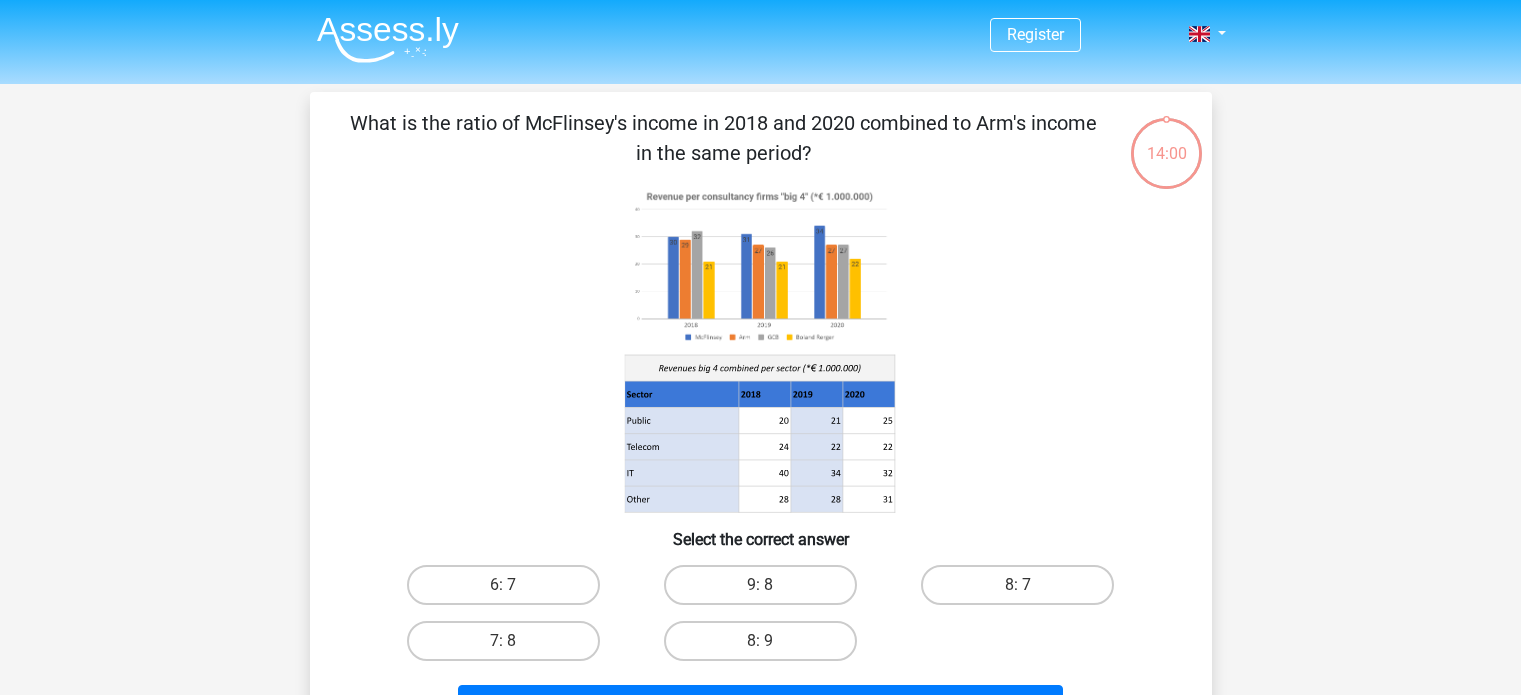 scroll, scrollTop: 0, scrollLeft: 0, axis: both 